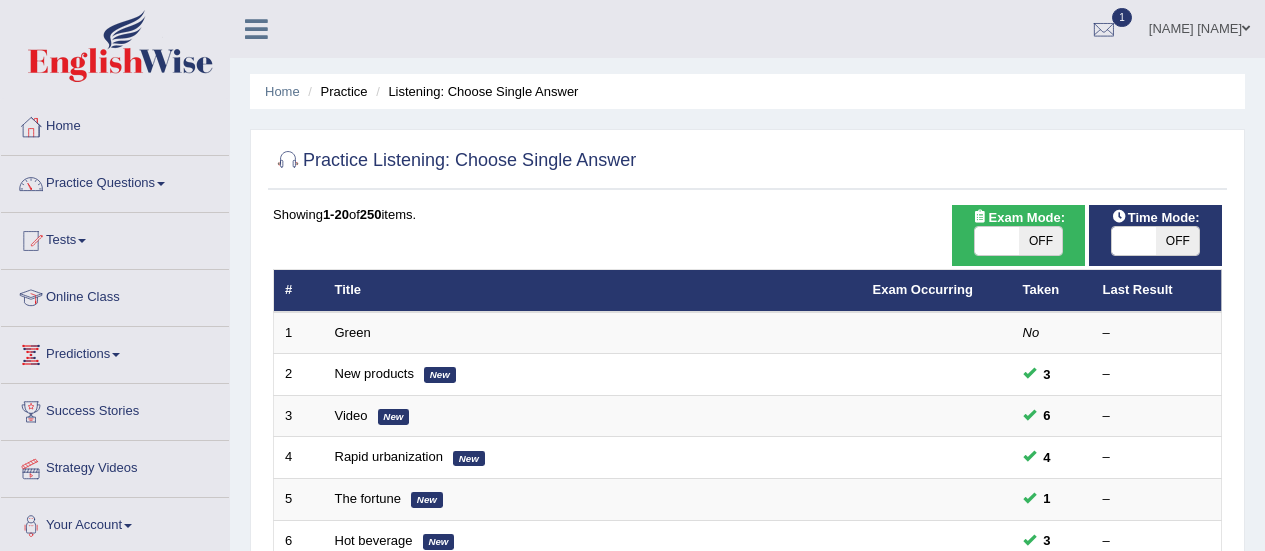 scroll, scrollTop: 300, scrollLeft: 0, axis: vertical 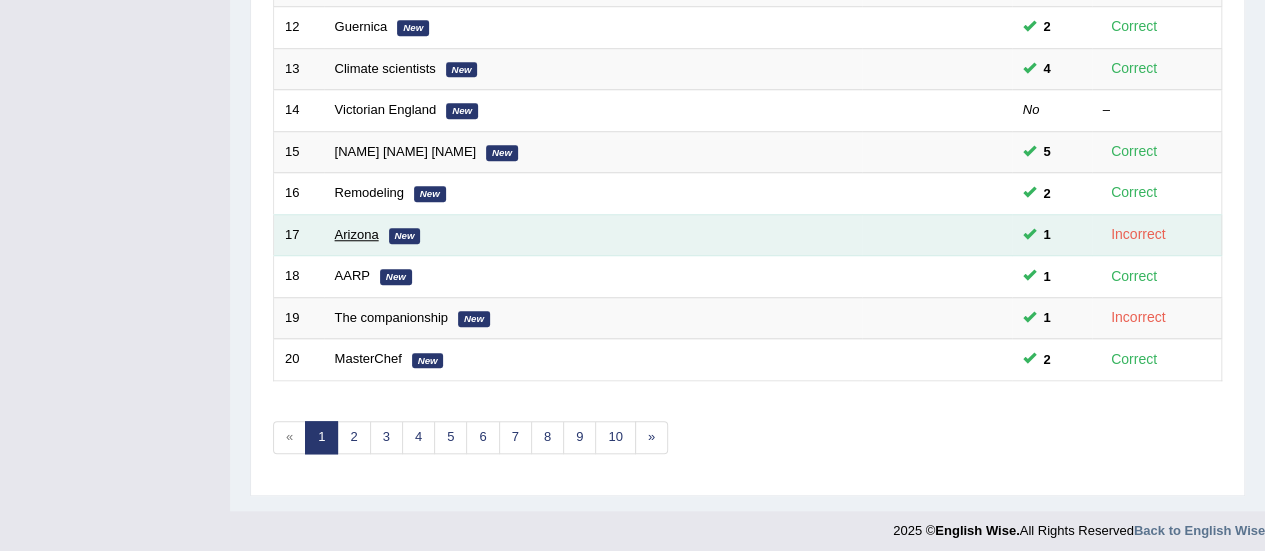click on "Arizona" at bounding box center (357, 234) 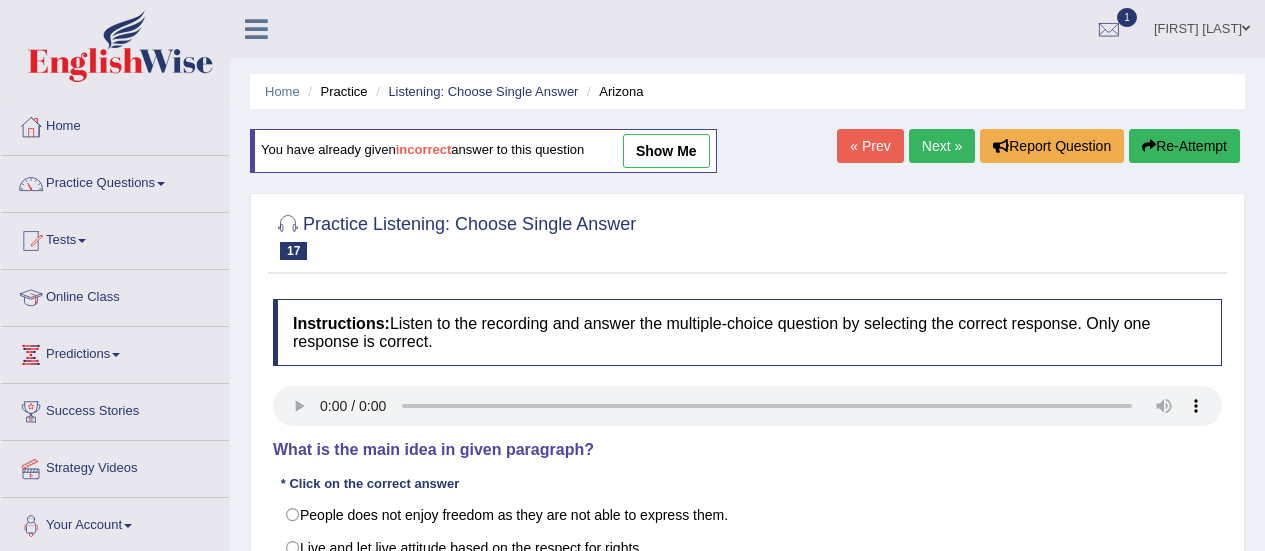 scroll, scrollTop: 0, scrollLeft: 0, axis: both 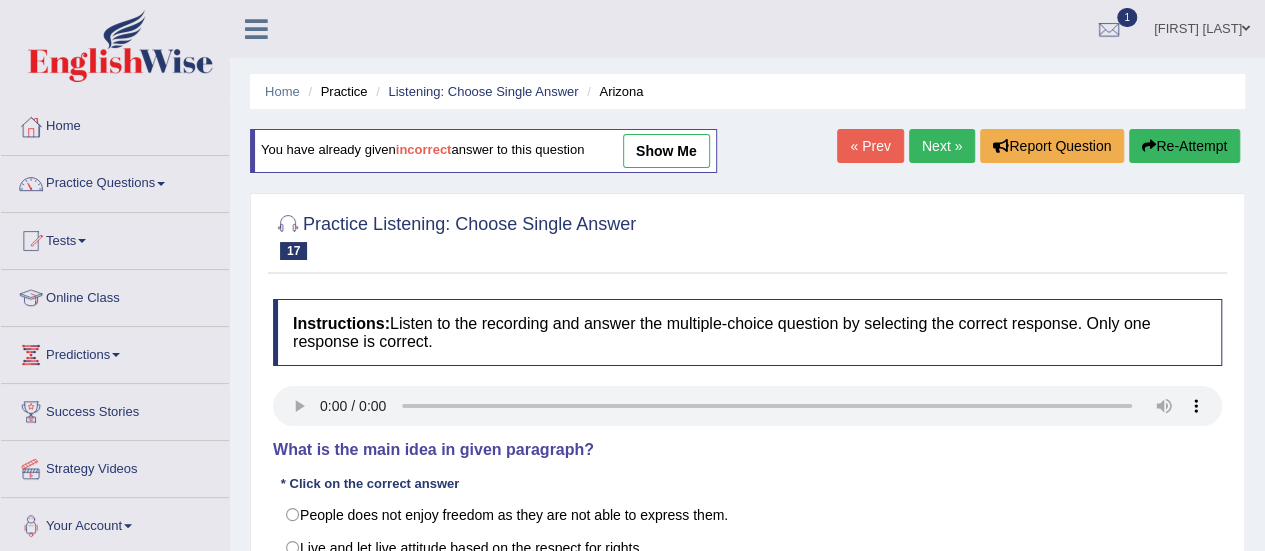 click on "Next »" at bounding box center (942, 146) 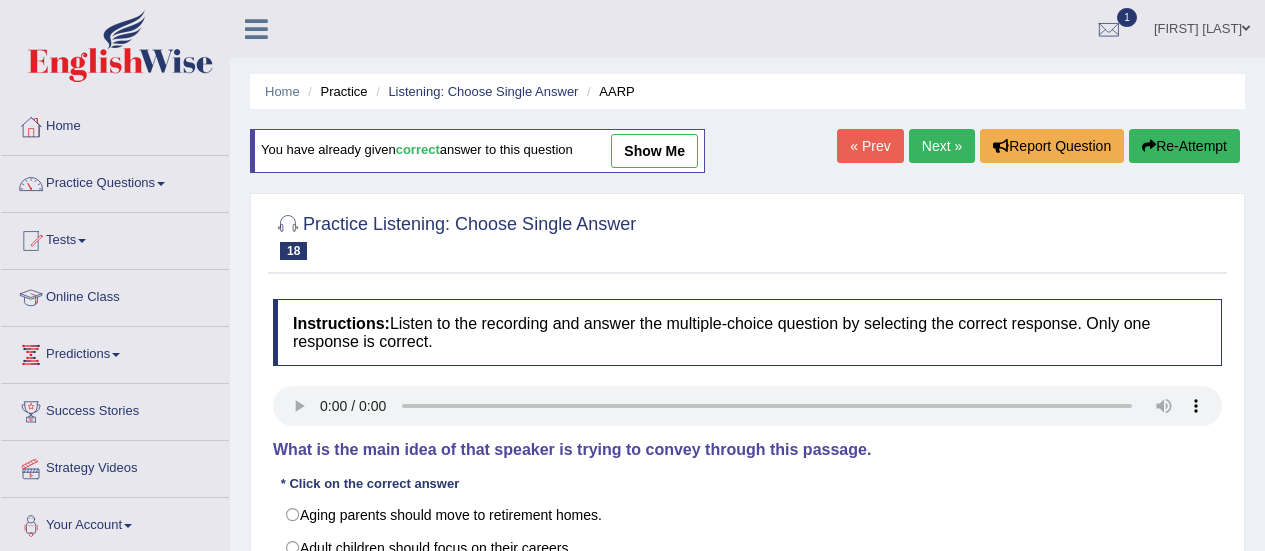 scroll, scrollTop: 200, scrollLeft: 0, axis: vertical 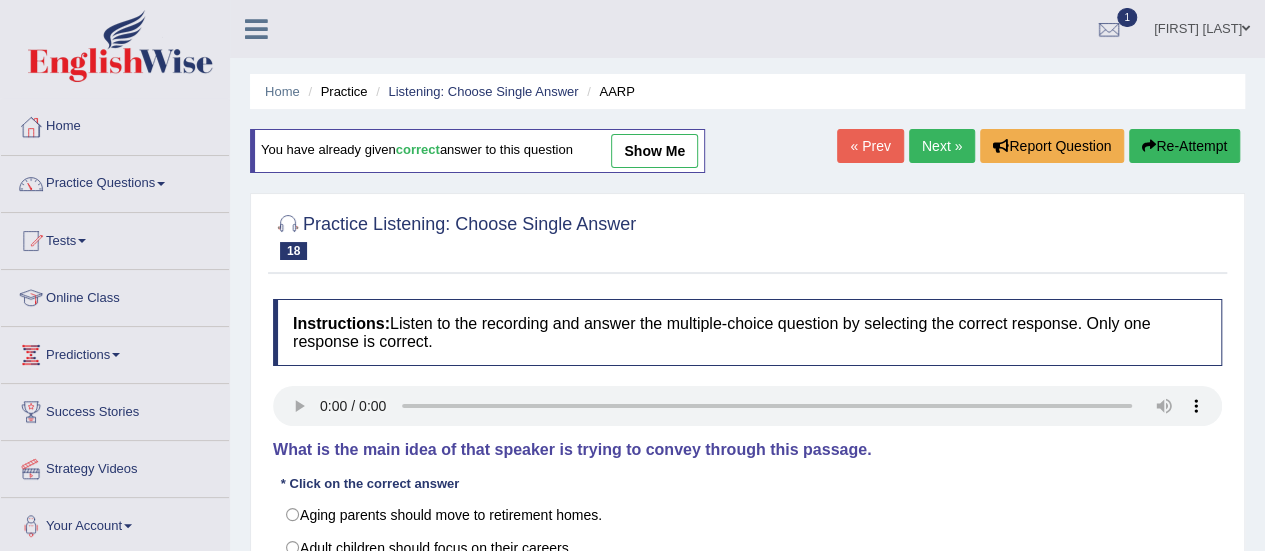 click on "Next »" at bounding box center (942, 146) 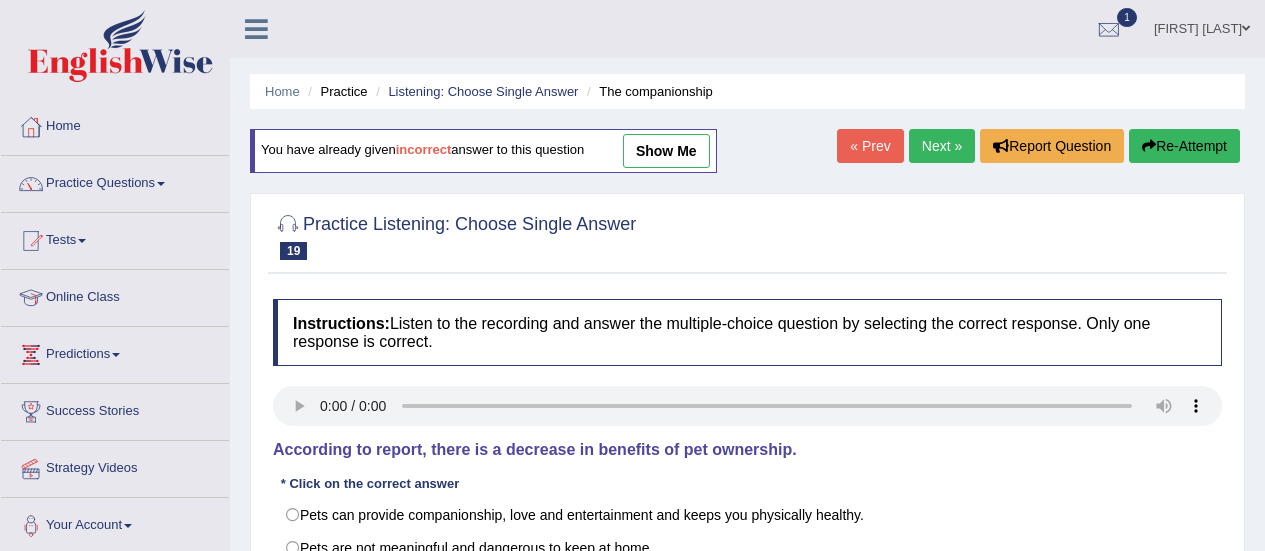 scroll, scrollTop: 200, scrollLeft: 0, axis: vertical 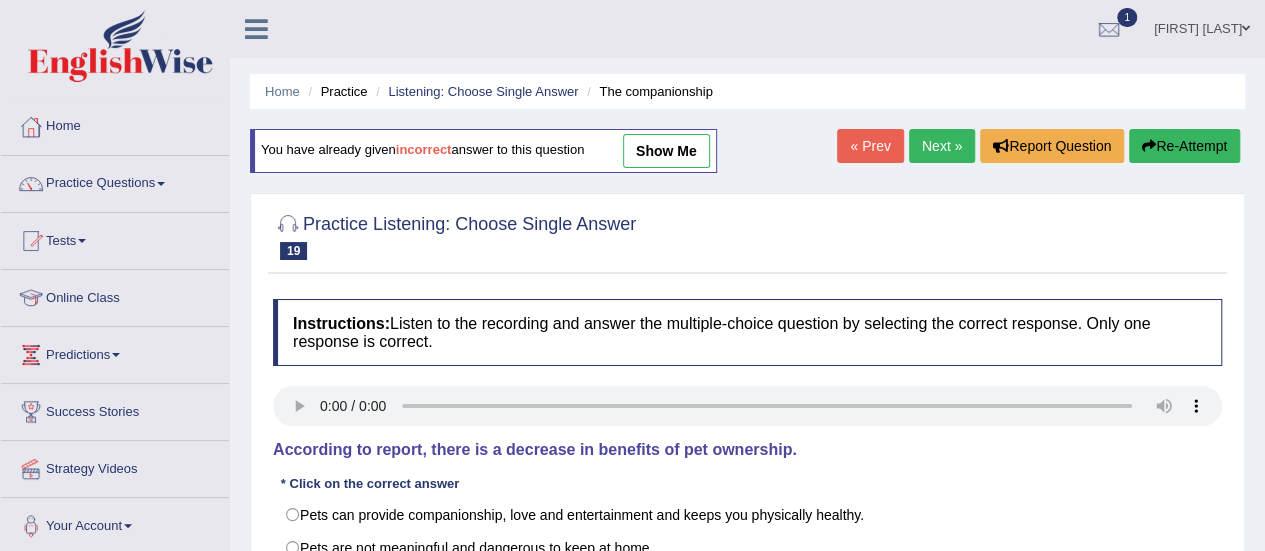 click on "show me" at bounding box center [666, 151] 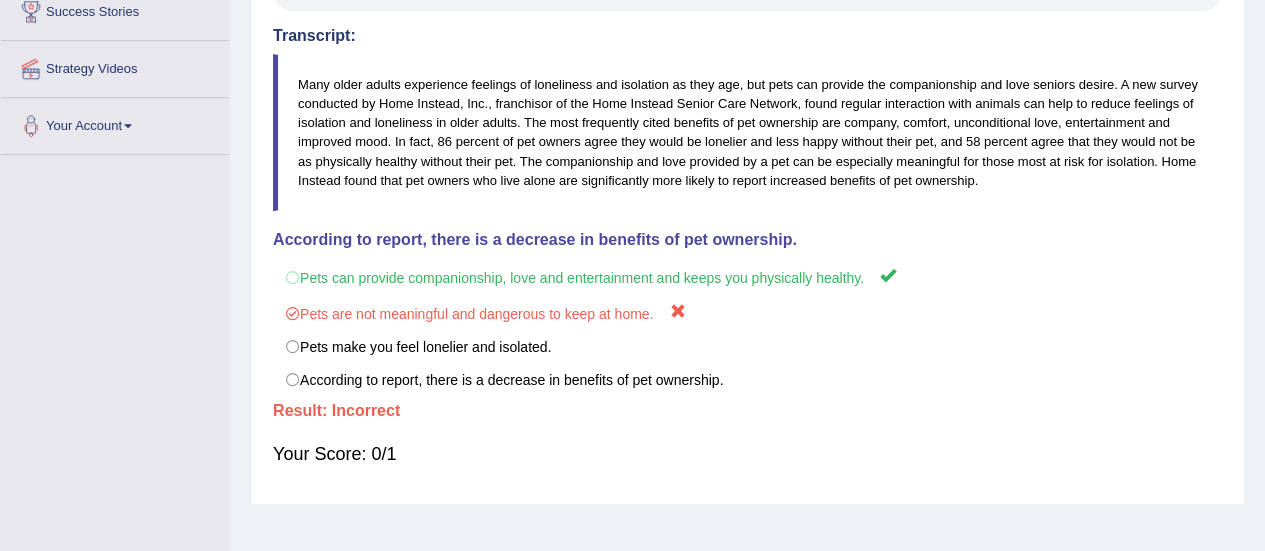 scroll, scrollTop: 0, scrollLeft: 0, axis: both 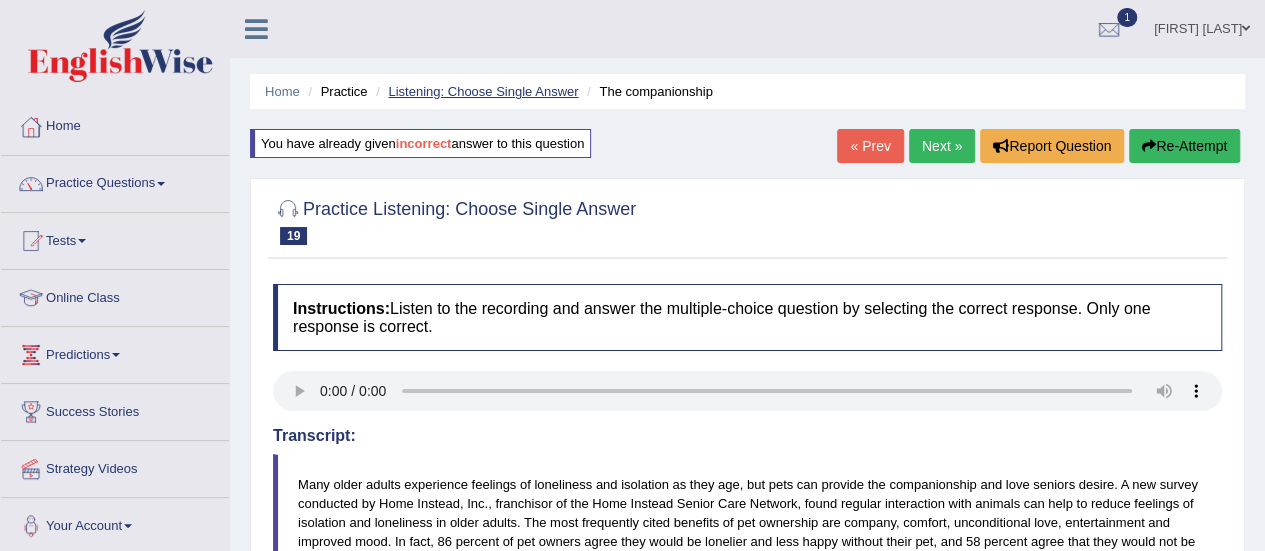 click on "Listening: Choose Single Answer" at bounding box center (483, 91) 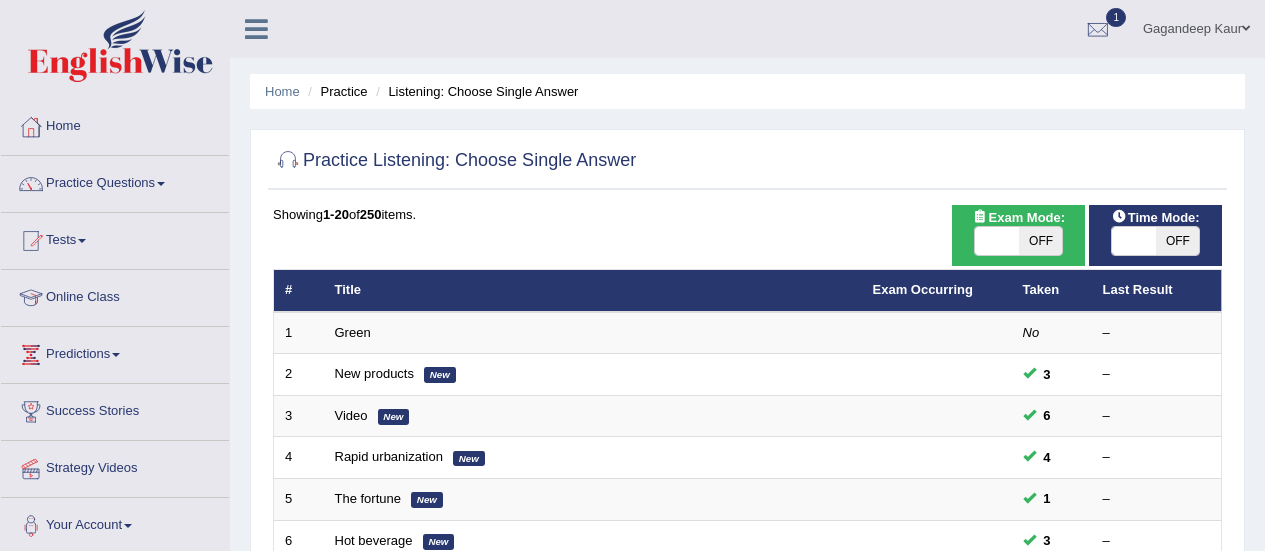 scroll, scrollTop: 763, scrollLeft: 0, axis: vertical 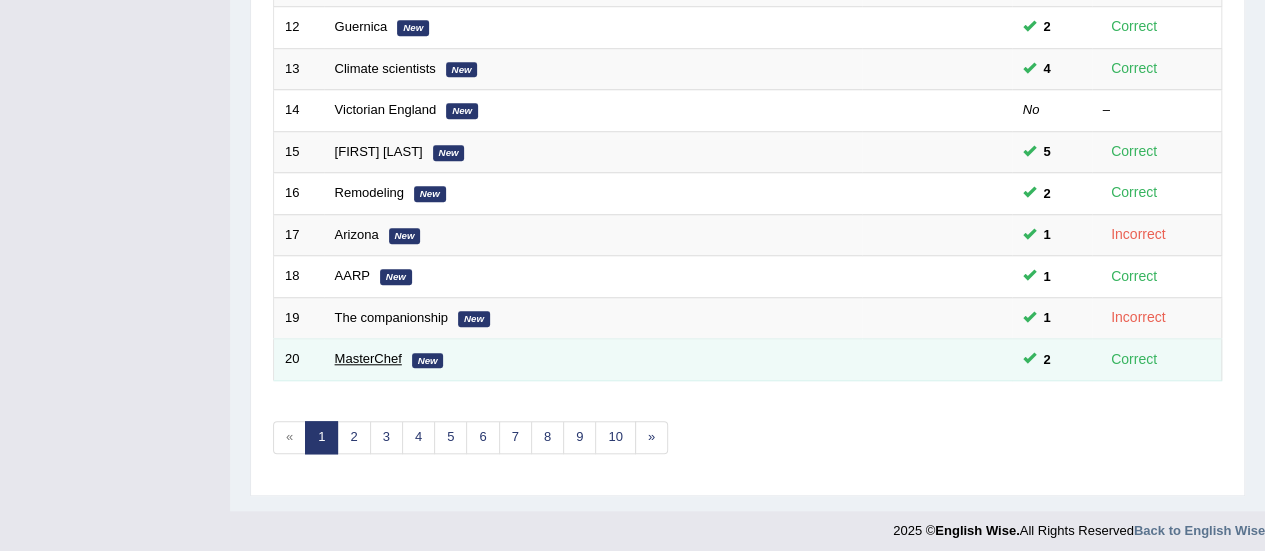 click on "MasterChef" at bounding box center (368, 358) 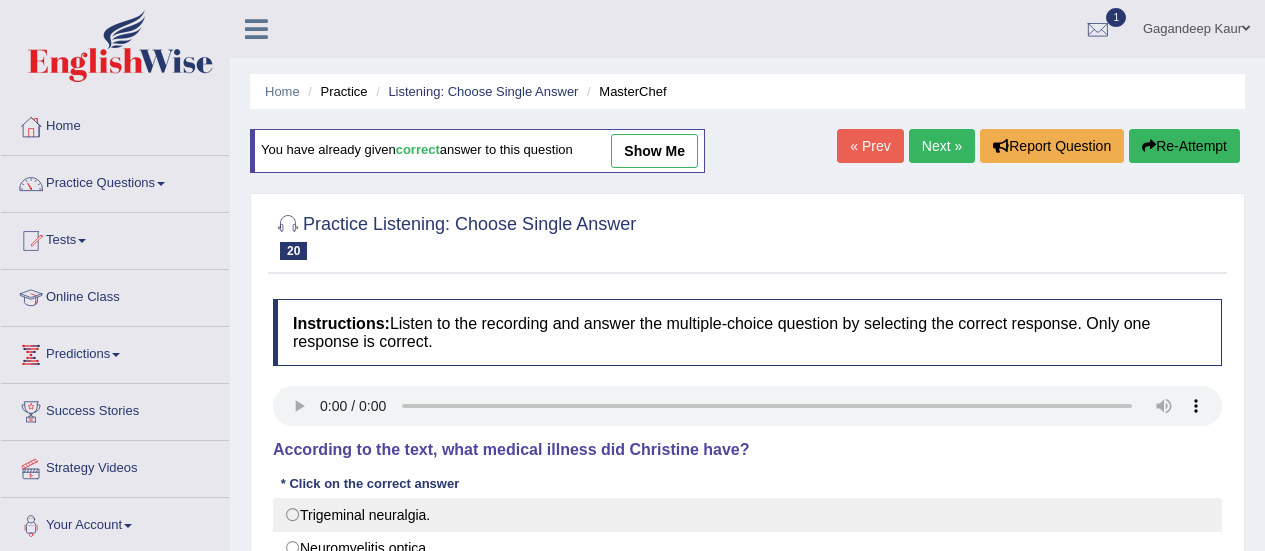 scroll, scrollTop: 56, scrollLeft: 0, axis: vertical 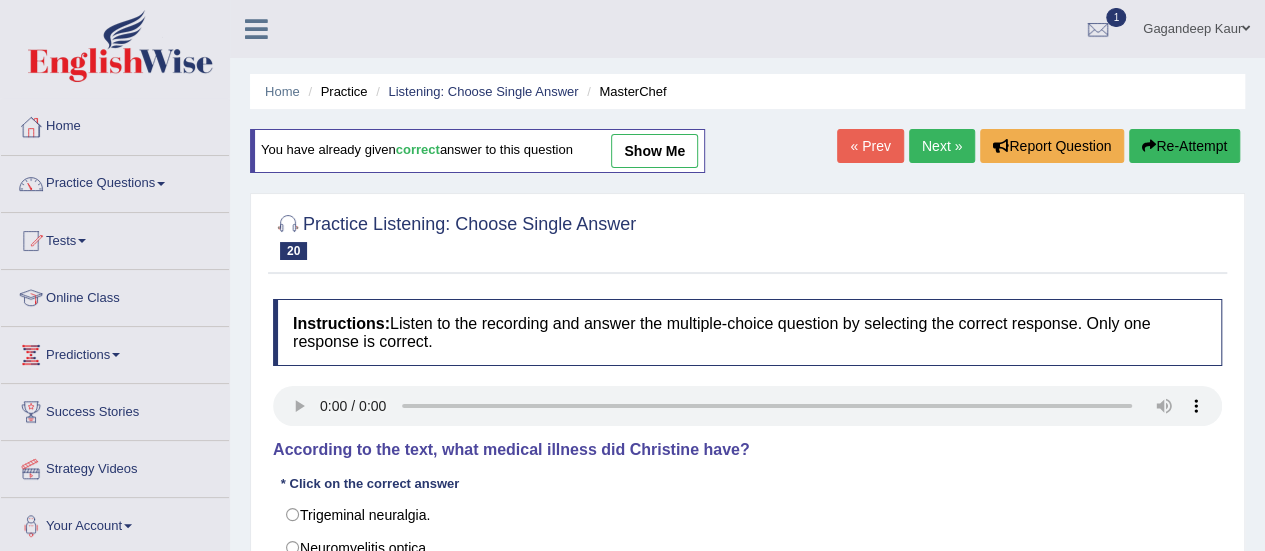 click on "show me" at bounding box center (654, 151) 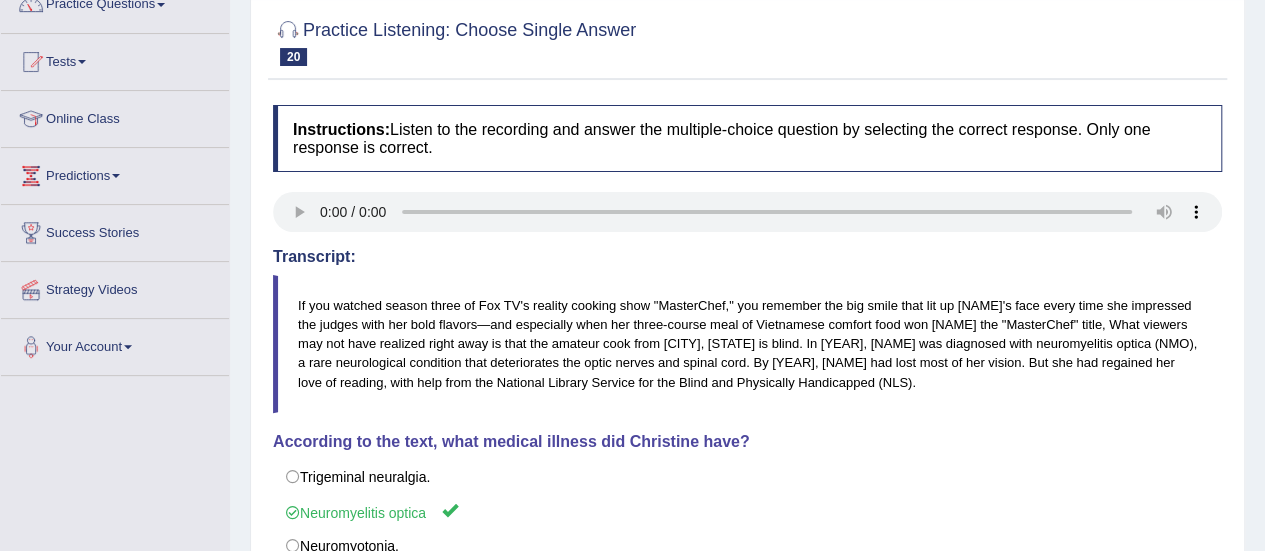 scroll, scrollTop: 0, scrollLeft: 0, axis: both 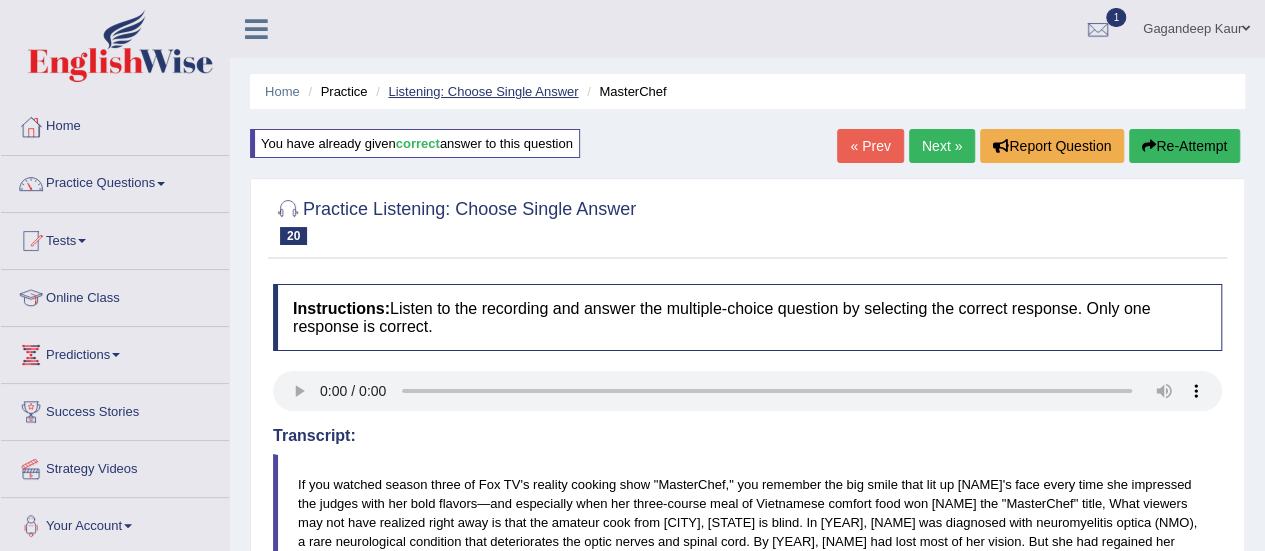 click on "Listening: Choose Single Answer" at bounding box center [483, 91] 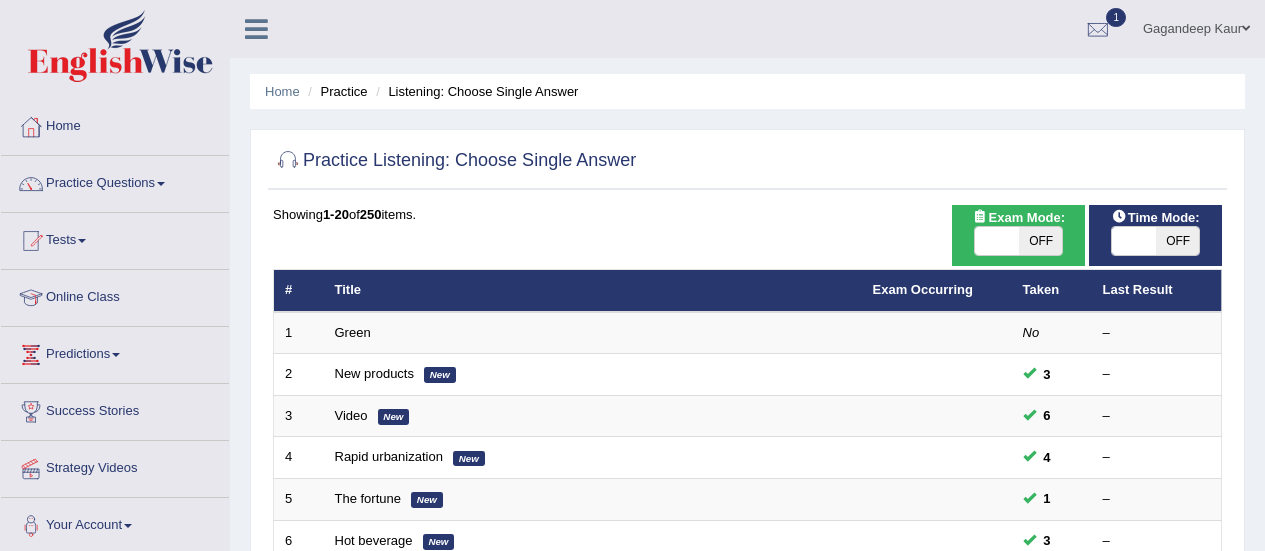 scroll, scrollTop: 600, scrollLeft: 0, axis: vertical 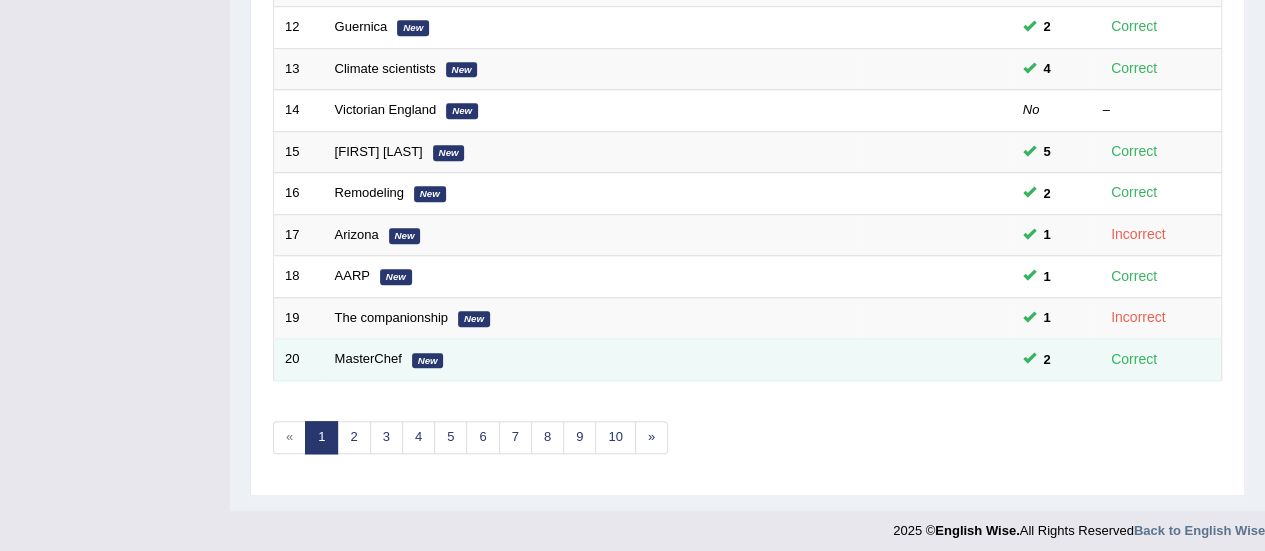 click on "MasterChef [REGION]" at bounding box center (593, 360) 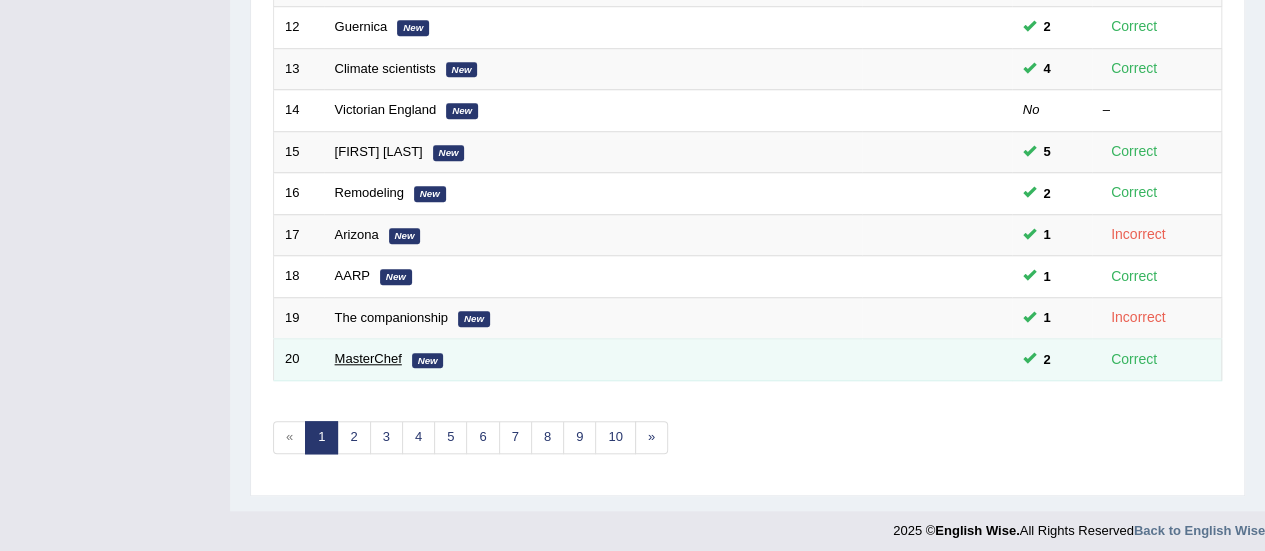 click on "MasterChef" at bounding box center (368, 358) 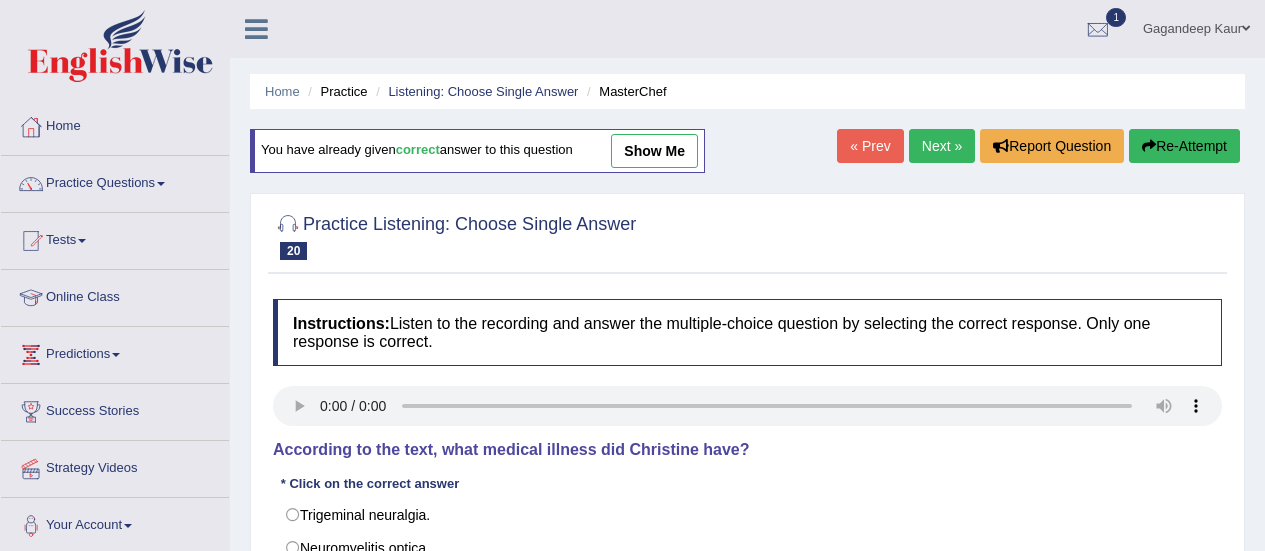 scroll, scrollTop: 0, scrollLeft: 0, axis: both 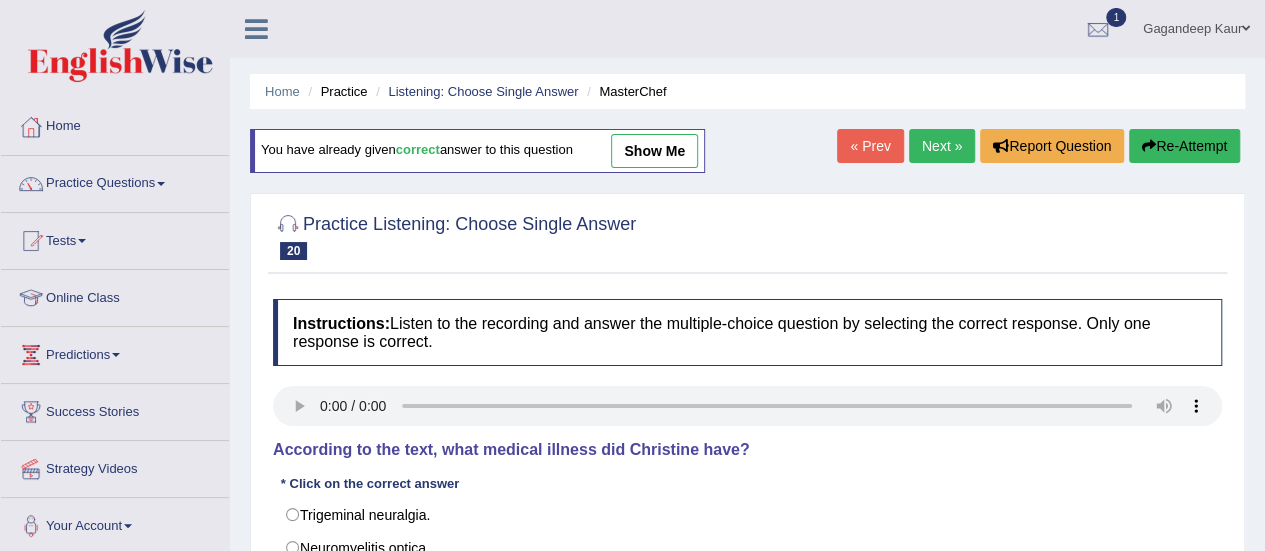 click on "show me" at bounding box center (654, 151) 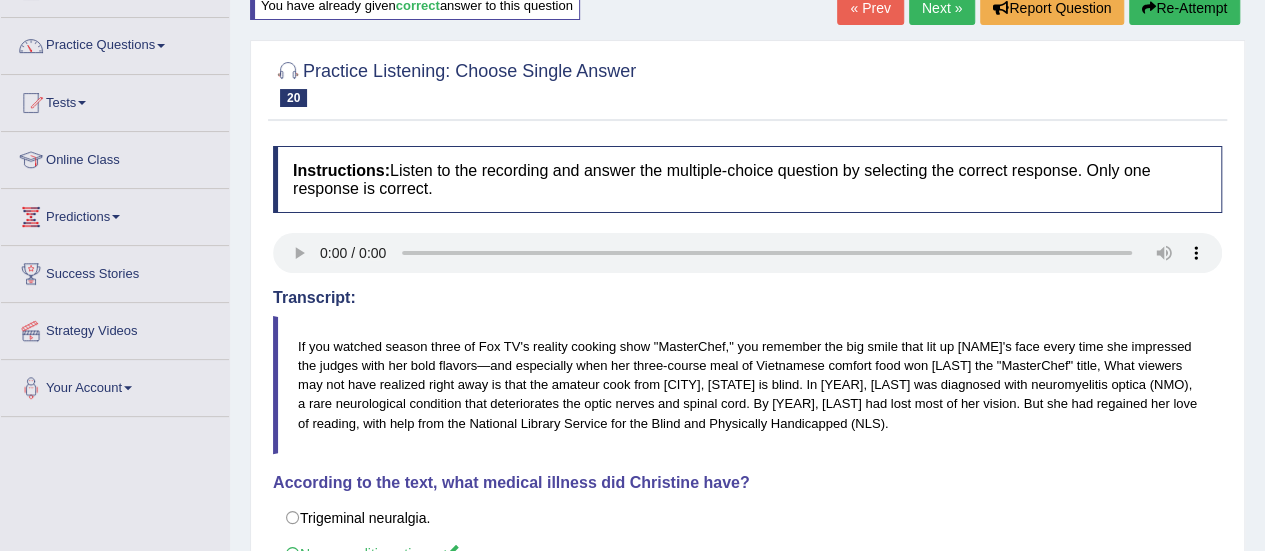 scroll, scrollTop: 0, scrollLeft: 0, axis: both 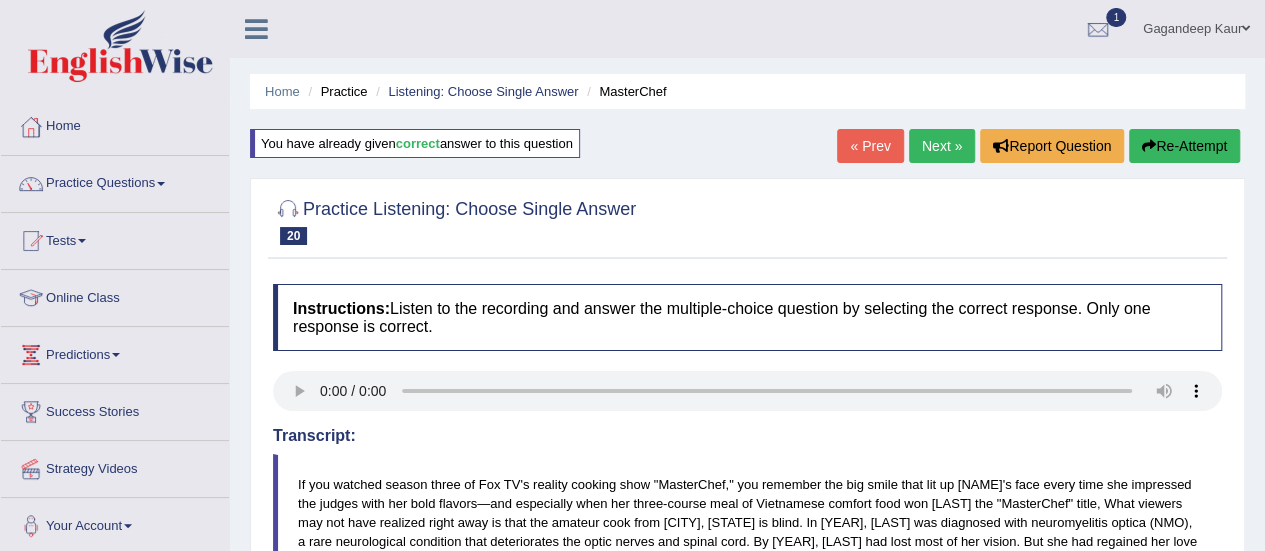 click on "Next »" at bounding box center [942, 146] 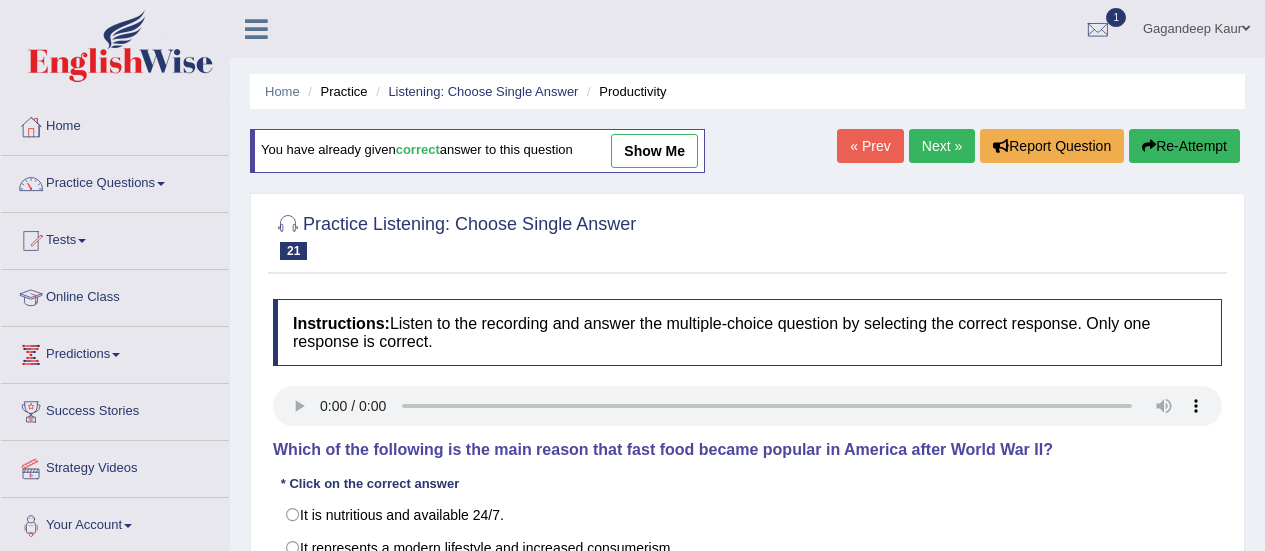 scroll, scrollTop: 0, scrollLeft: 0, axis: both 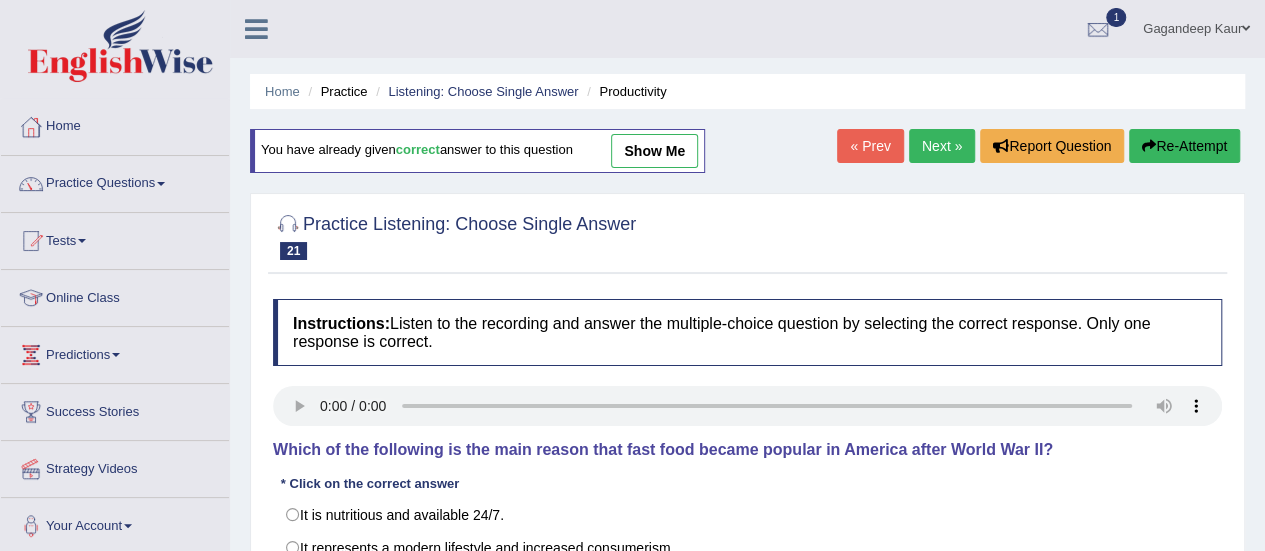 click on "show me" at bounding box center (654, 151) 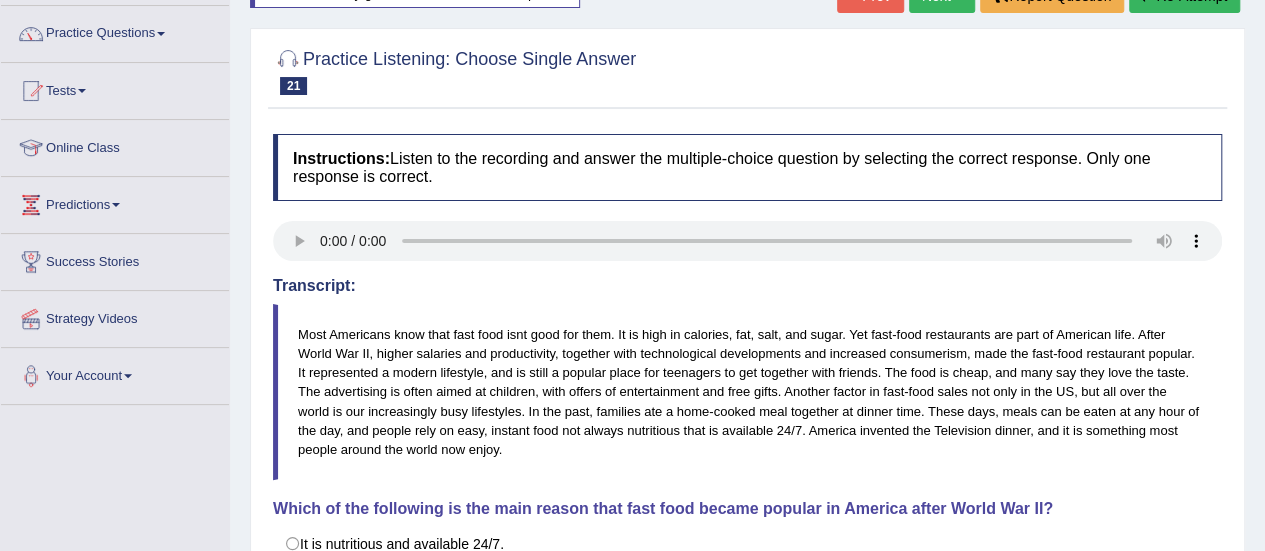 scroll, scrollTop: 0, scrollLeft: 0, axis: both 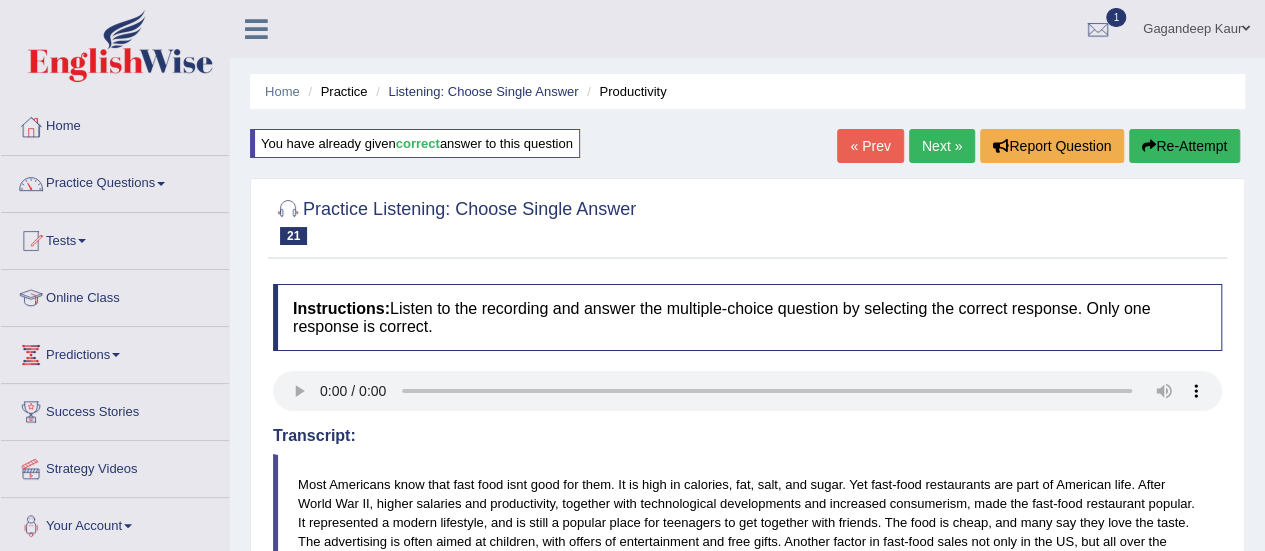click on "Next »" at bounding box center [942, 146] 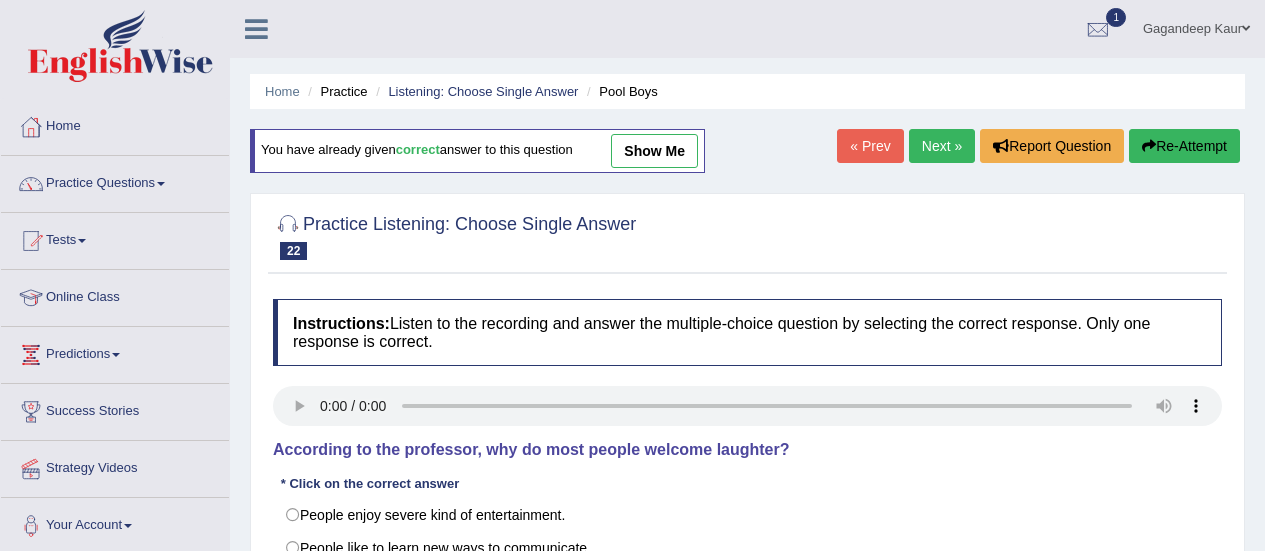scroll, scrollTop: 0, scrollLeft: 0, axis: both 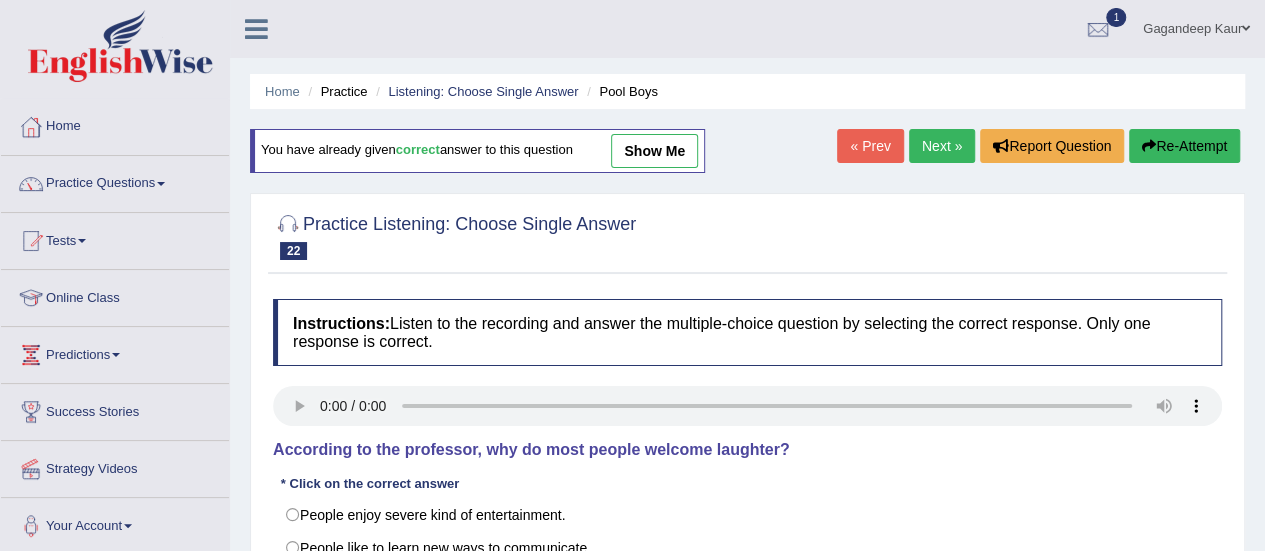 drag, startPoint x: 678, startPoint y: 145, endPoint x: 769, endPoint y: 169, distance: 94.11163 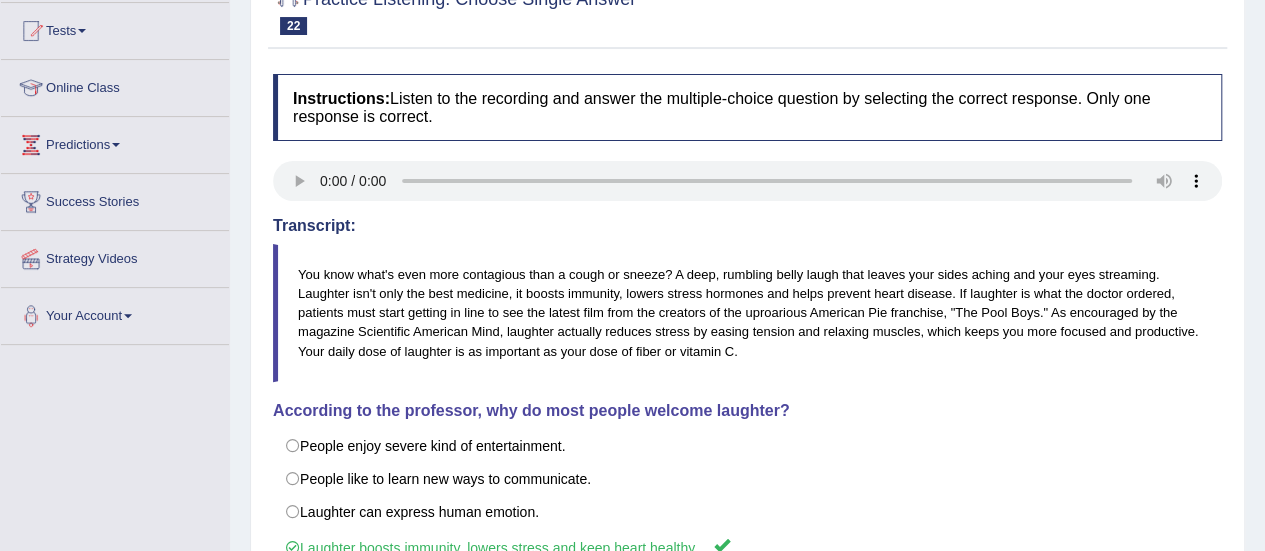 scroll, scrollTop: 0, scrollLeft: 0, axis: both 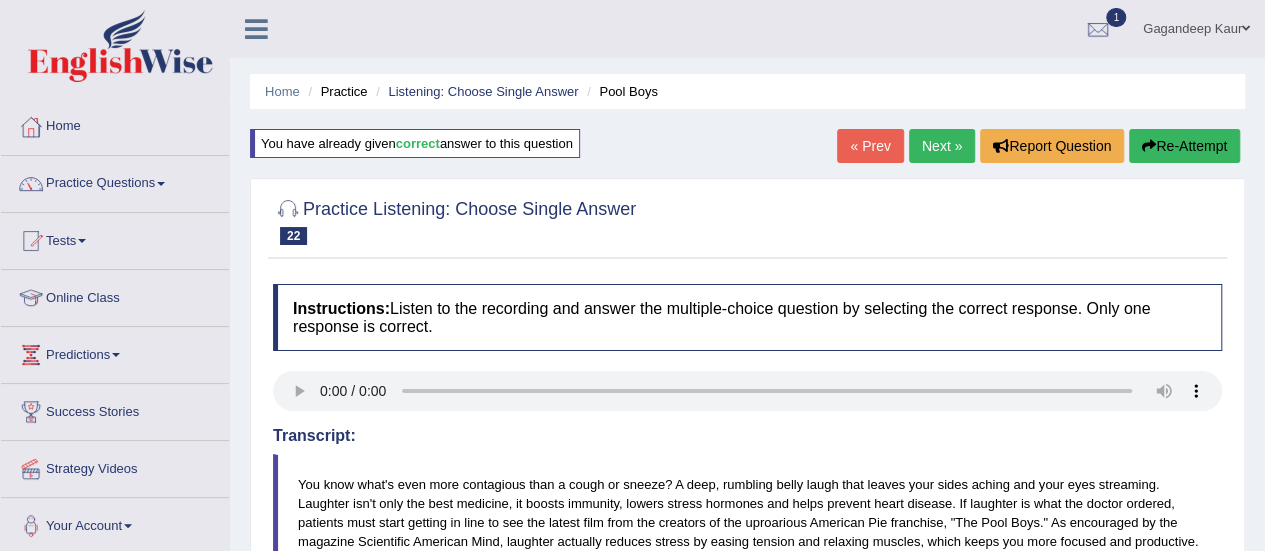 click on "Next »" at bounding box center (942, 146) 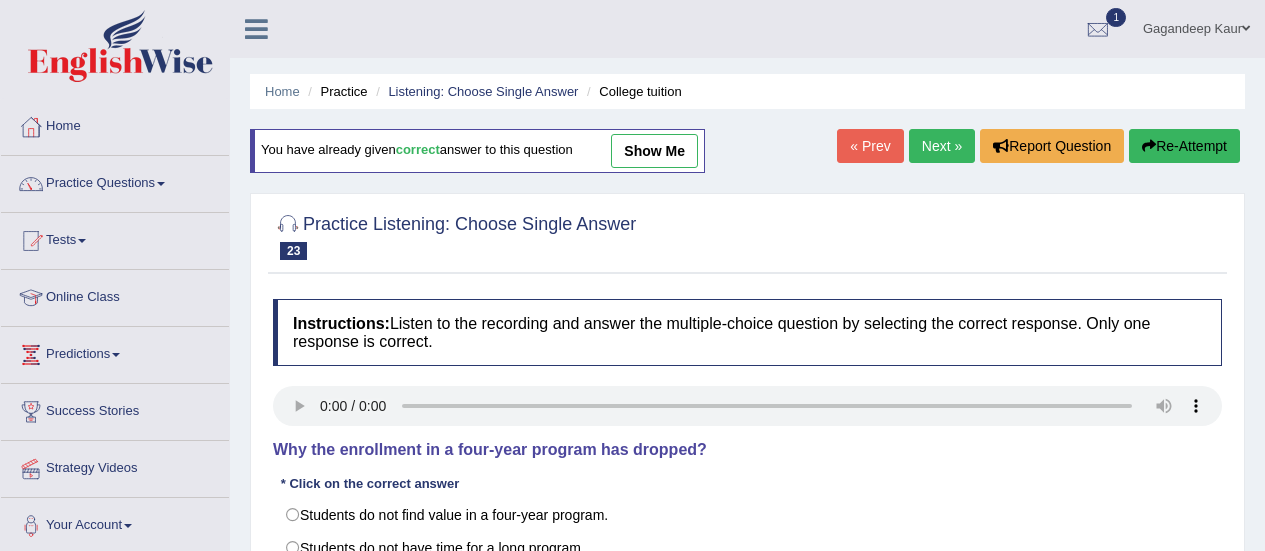 scroll, scrollTop: 0, scrollLeft: 0, axis: both 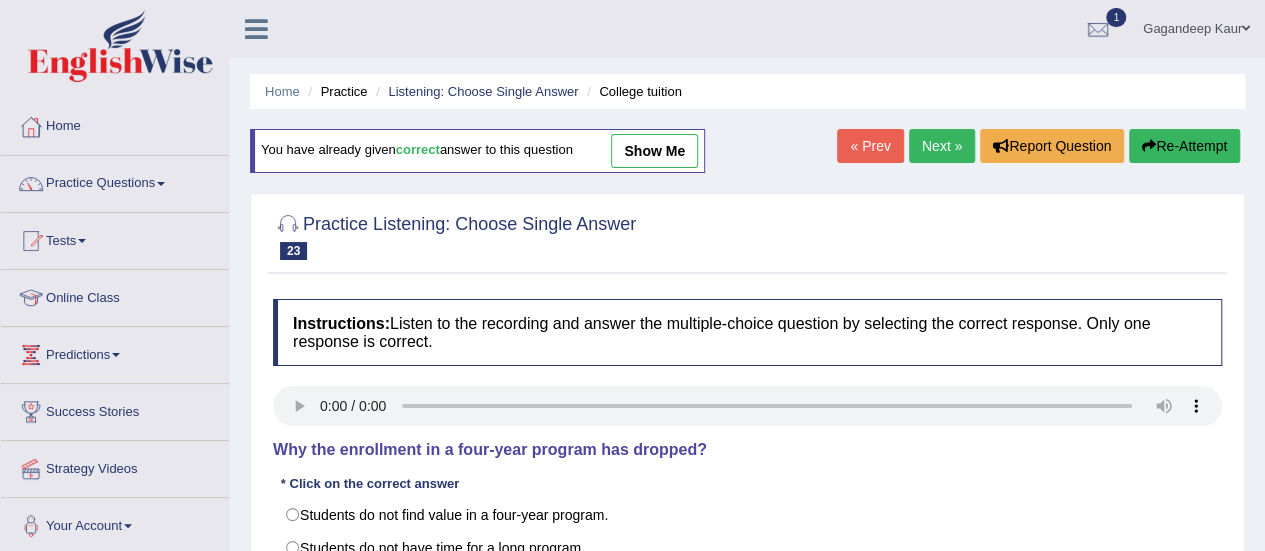 click on "show me" at bounding box center [654, 151] 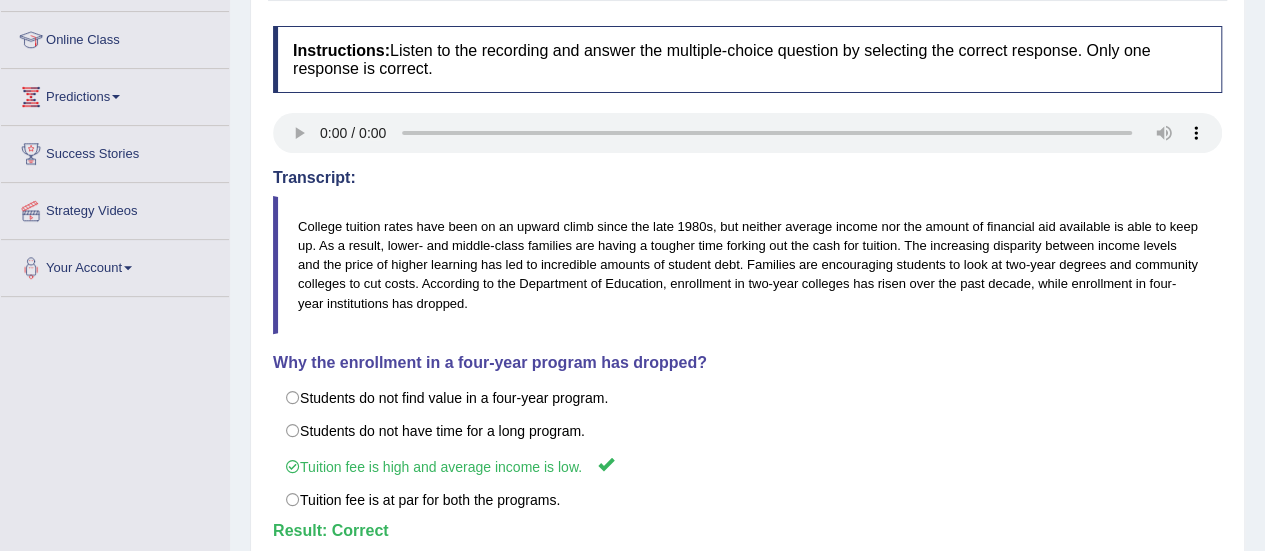 scroll, scrollTop: 6, scrollLeft: 0, axis: vertical 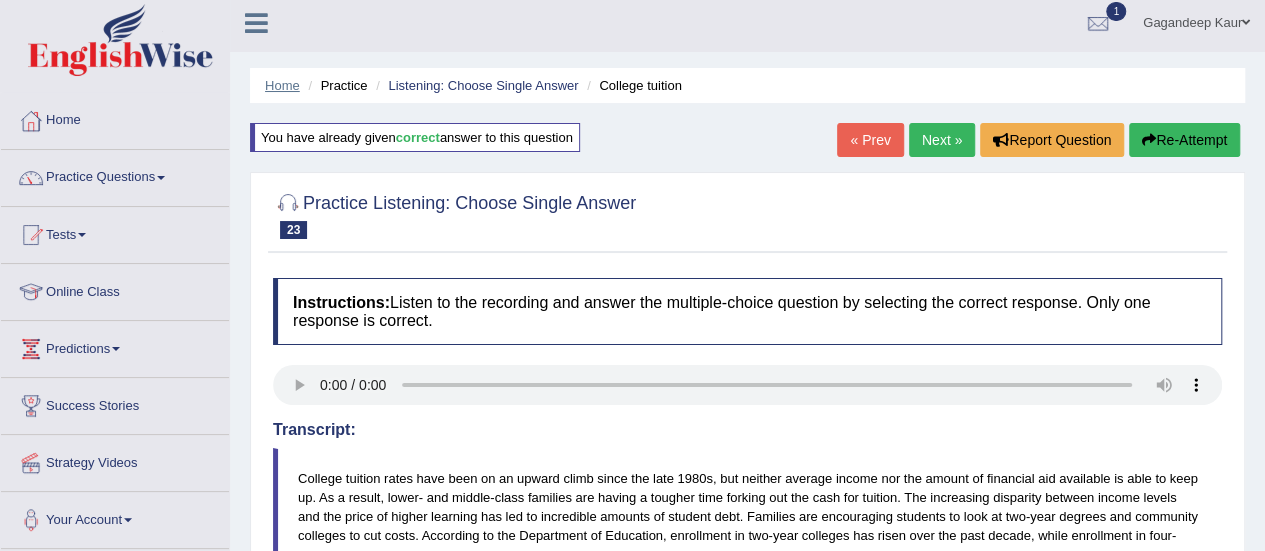 click on "Home" at bounding box center [282, 85] 